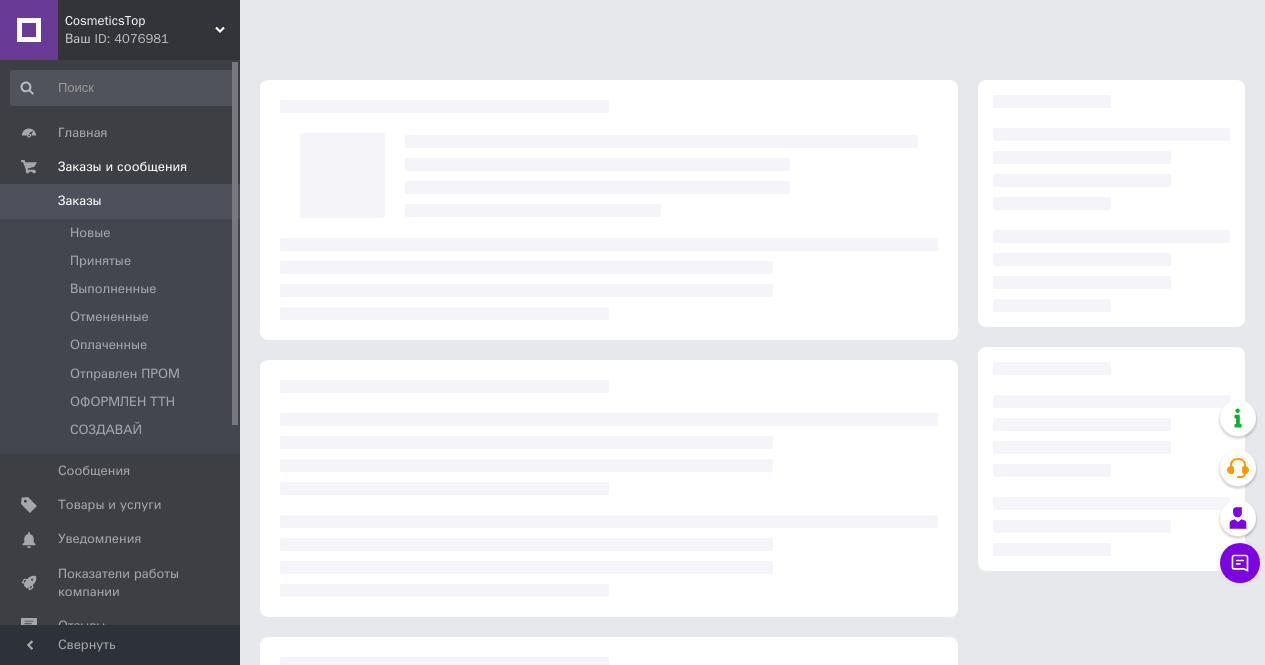 scroll, scrollTop: 0, scrollLeft: 0, axis: both 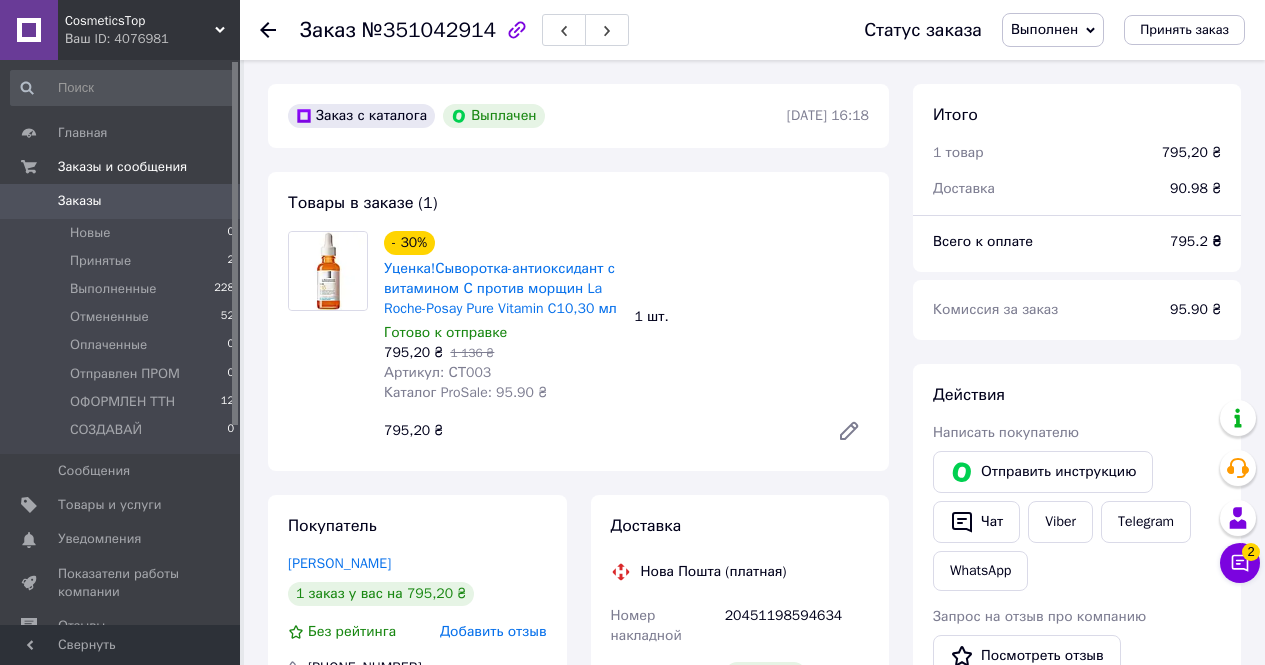 click on "Заказы" at bounding box center (121, 201) 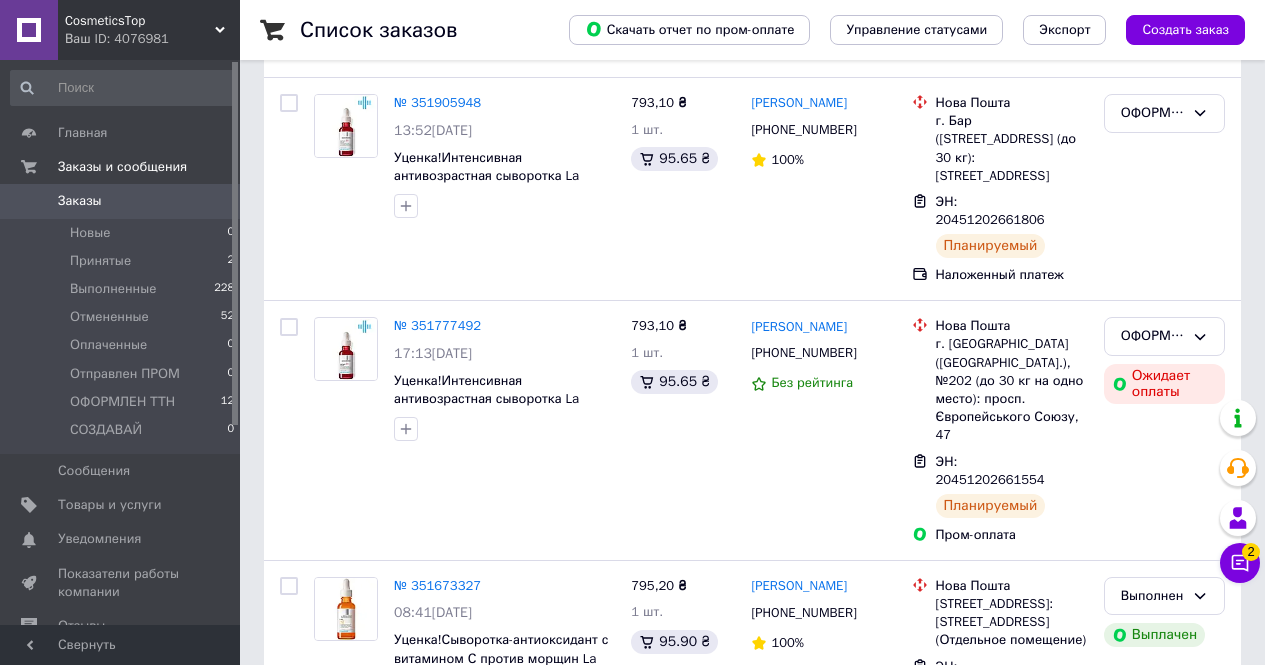 scroll, scrollTop: 300, scrollLeft: 0, axis: vertical 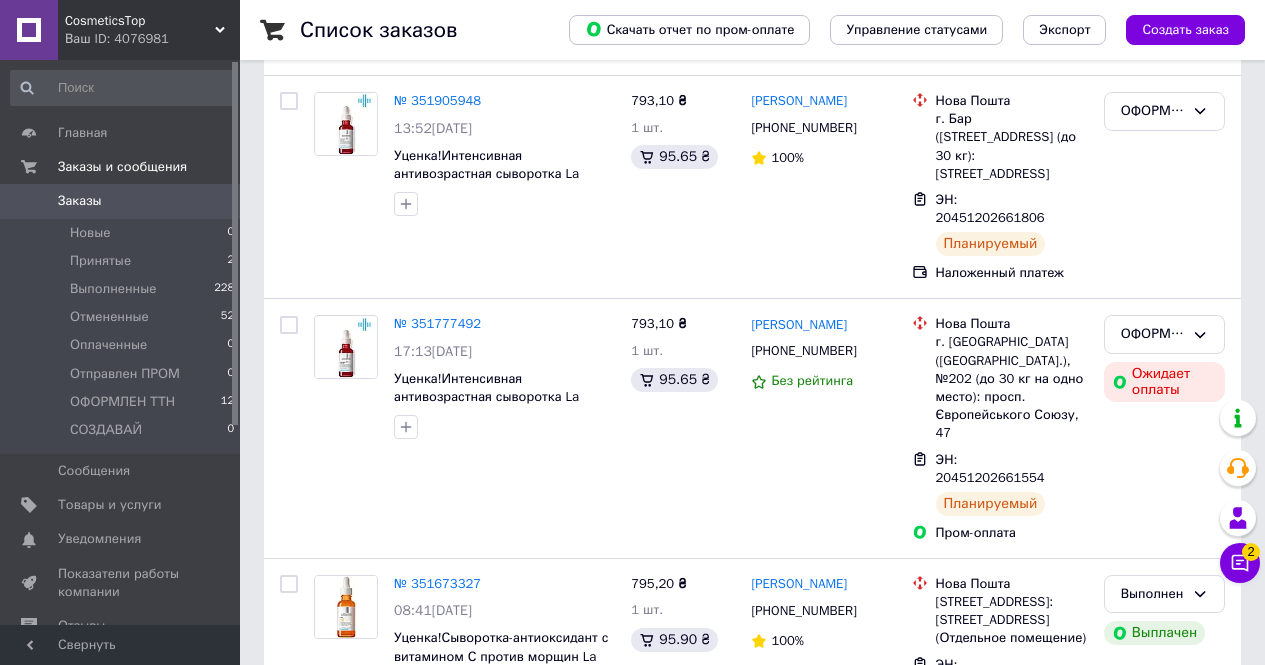 click on "Заказы" at bounding box center (80, 201) 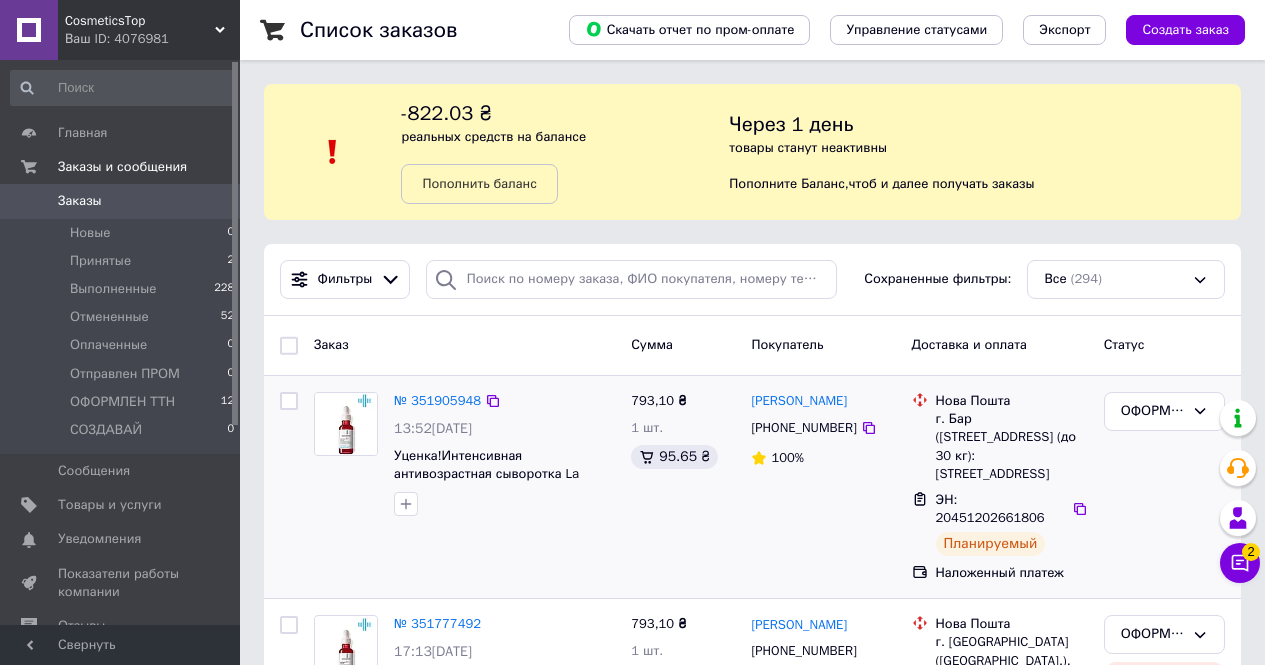 scroll, scrollTop: 300, scrollLeft: 0, axis: vertical 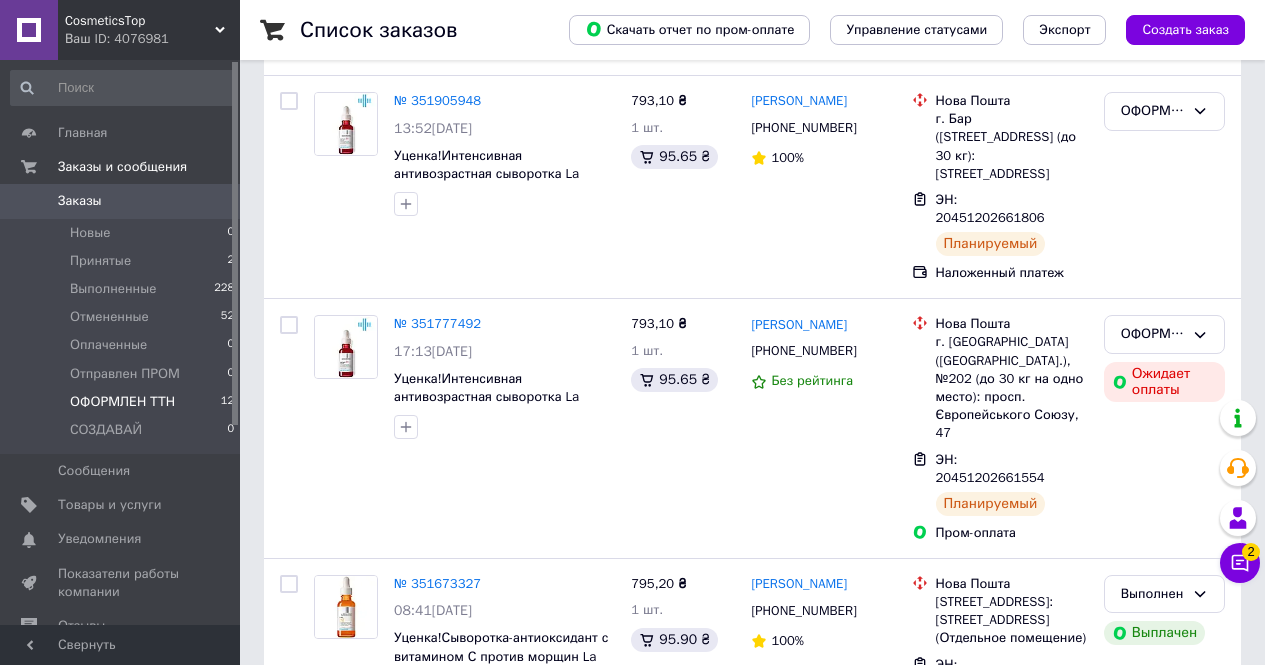 click on "ОФОРМЛЕН ТТН 12" at bounding box center [123, 402] 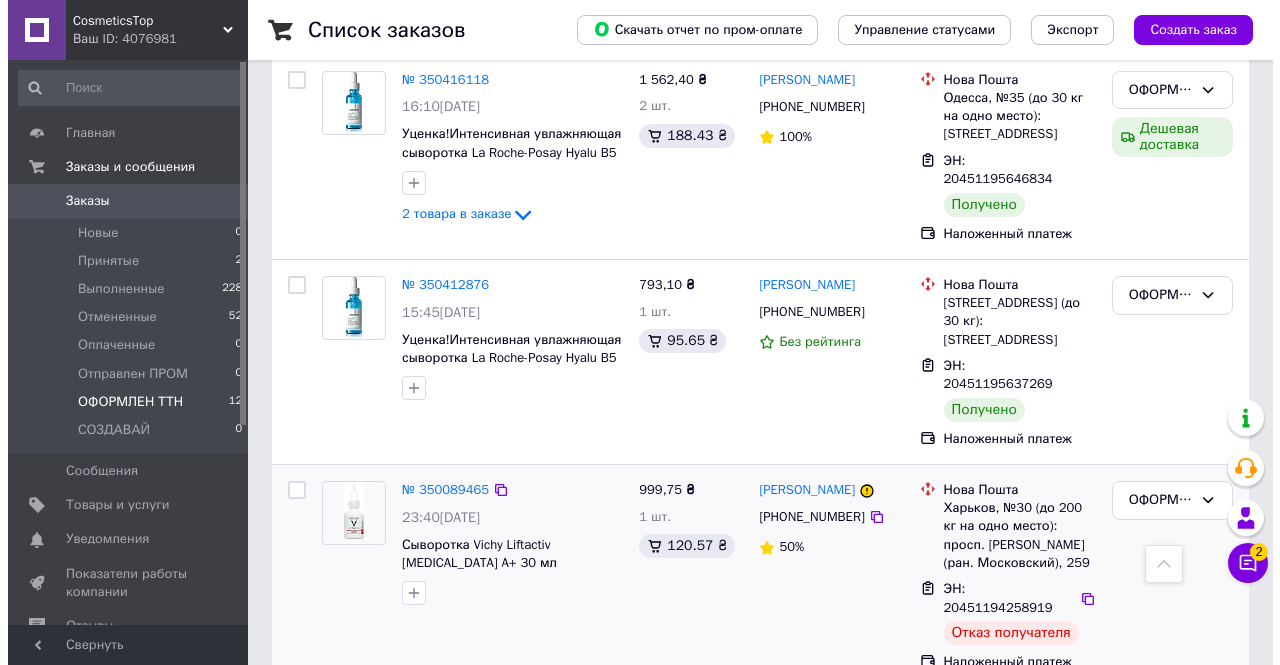 scroll, scrollTop: 2181, scrollLeft: 0, axis: vertical 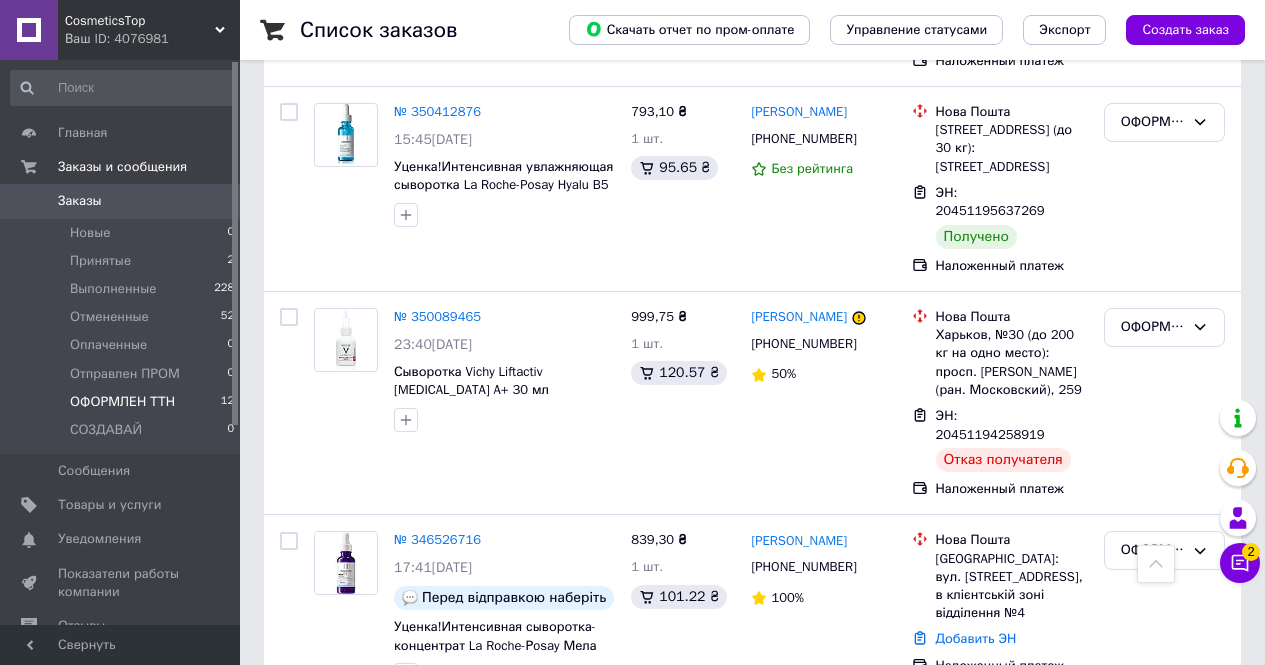 click on "ОФОРМЛЕН ТТН" at bounding box center [1152, 739] 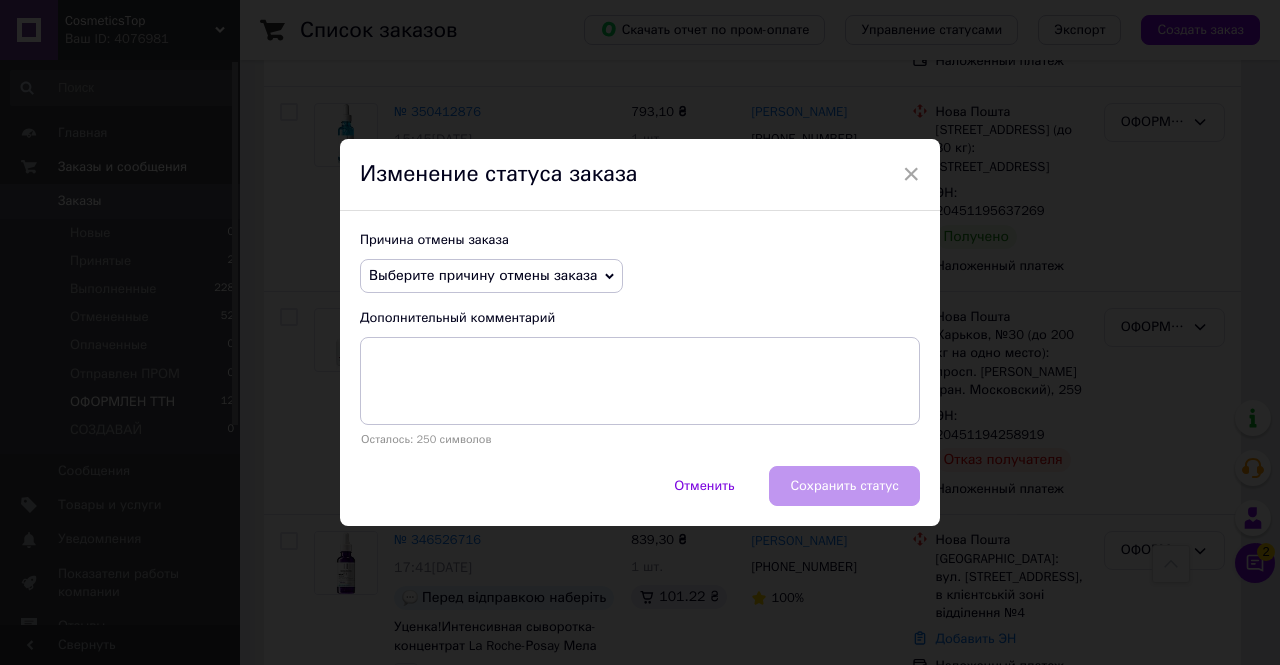 click on "Выберите причину отмены заказа" at bounding box center (483, 275) 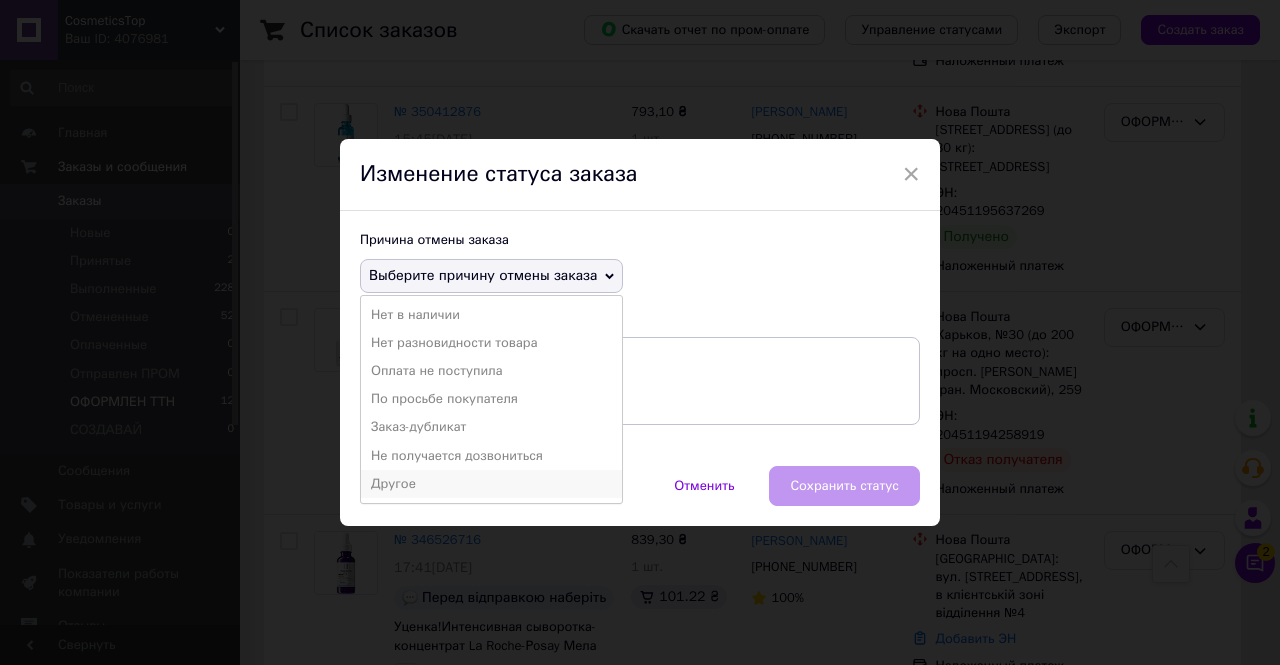 click on "Другое" at bounding box center (491, 484) 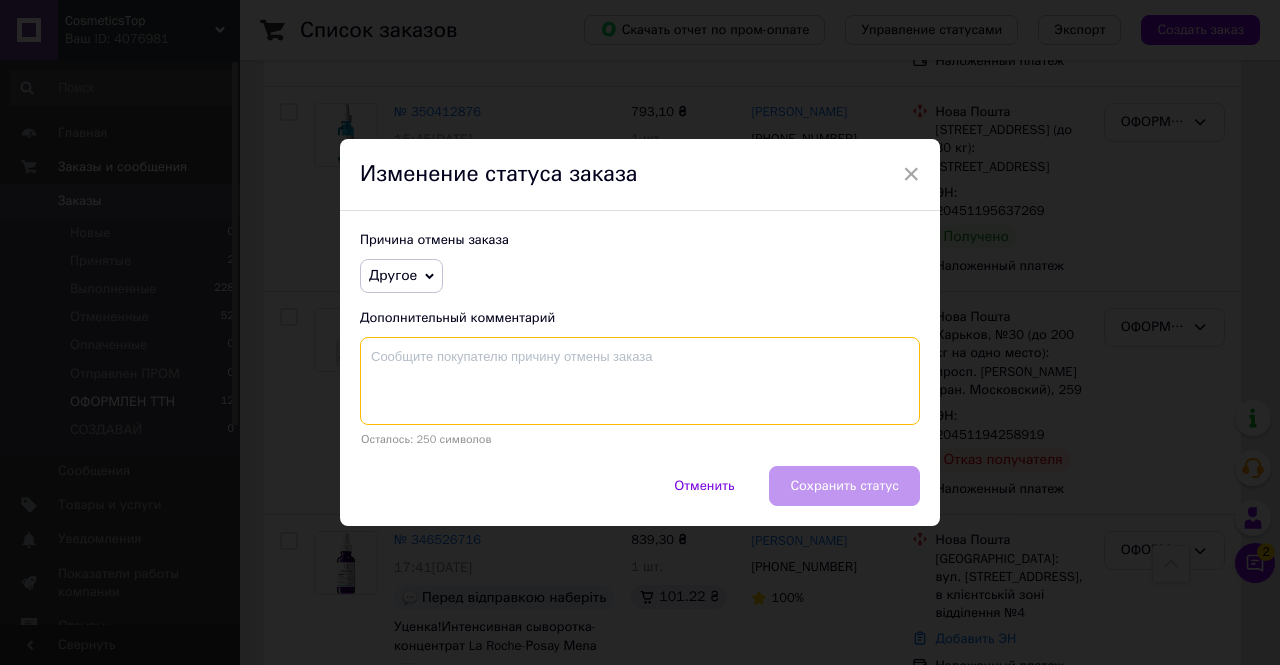 click at bounding box center [640, 381] 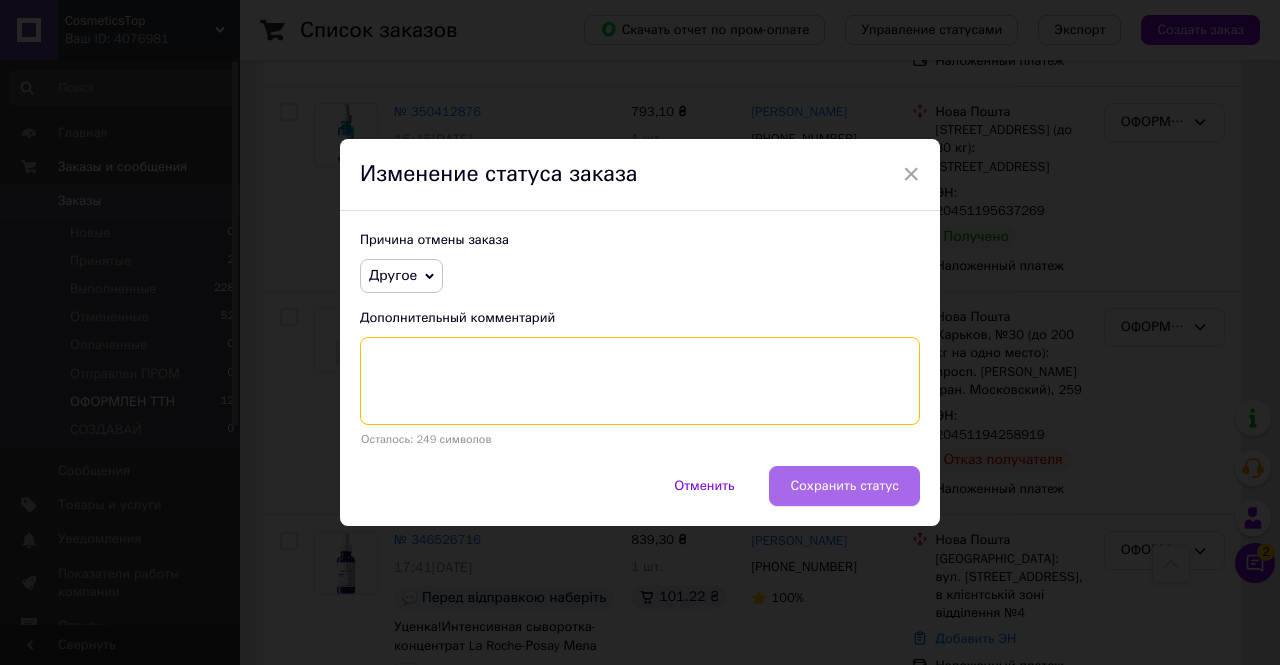 type 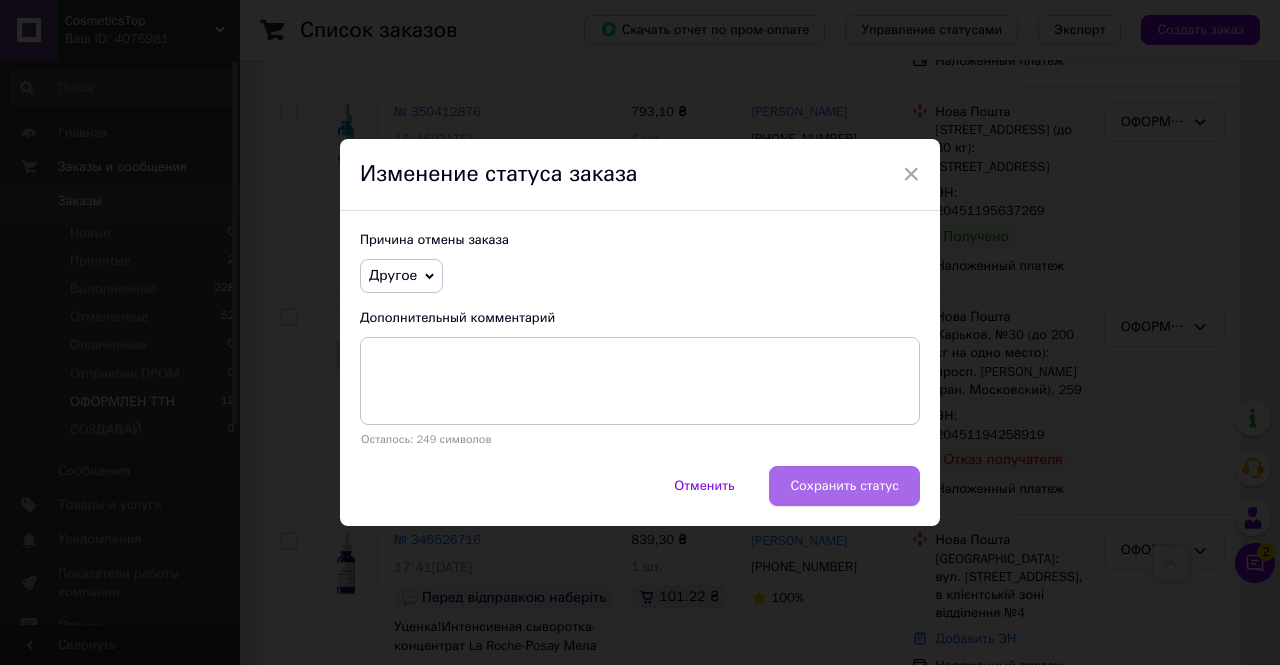 click on "Сохранить статус" at bounding box center (844, 486) 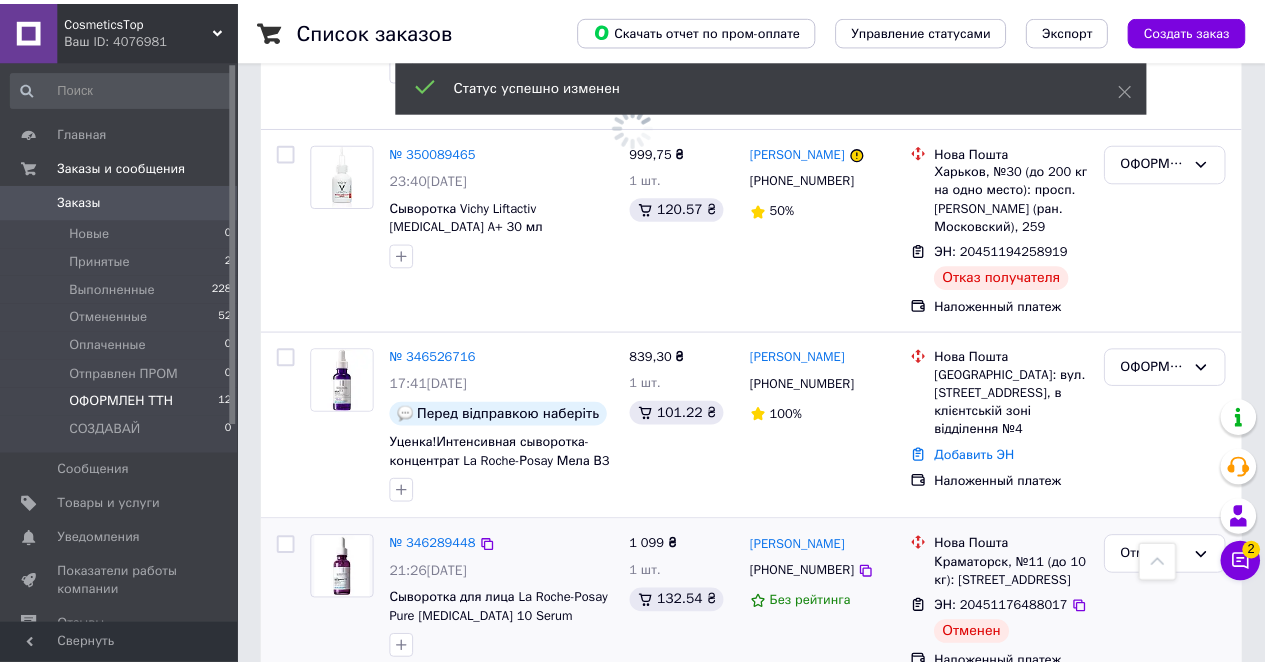 scroll, scrollTop: 2163, scrollLeft: 0, axis: vertical 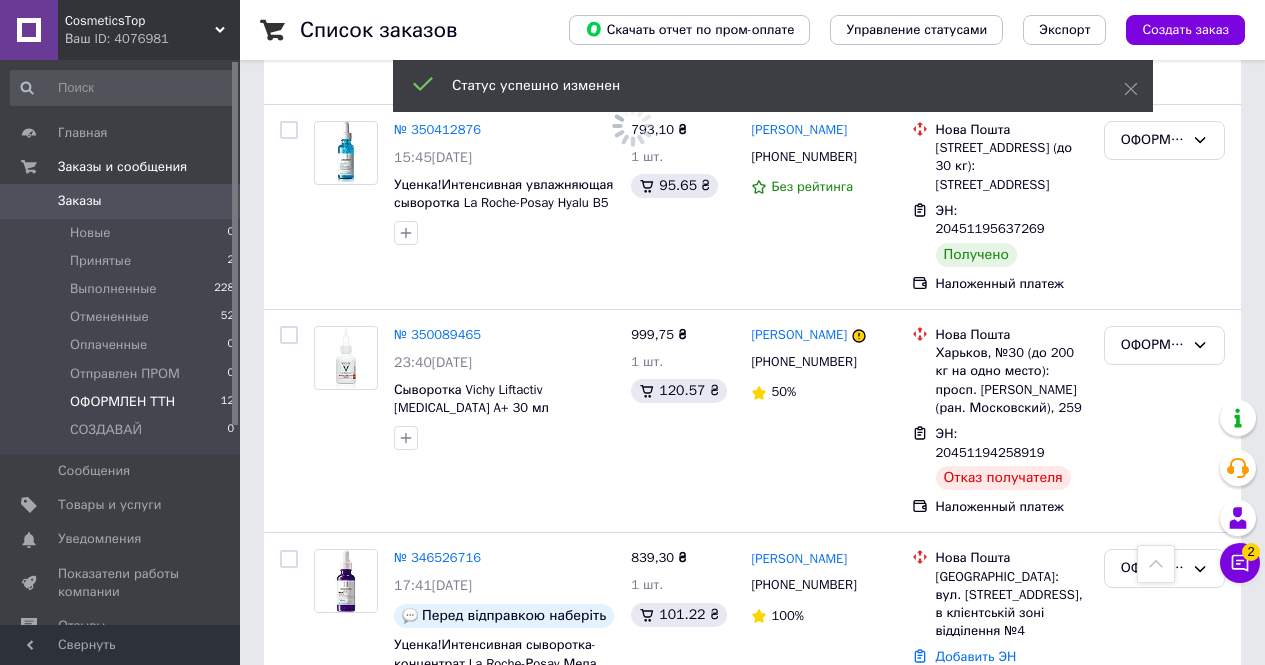 click on "[PERSON_NAME]" at bounding box center [799, 747] 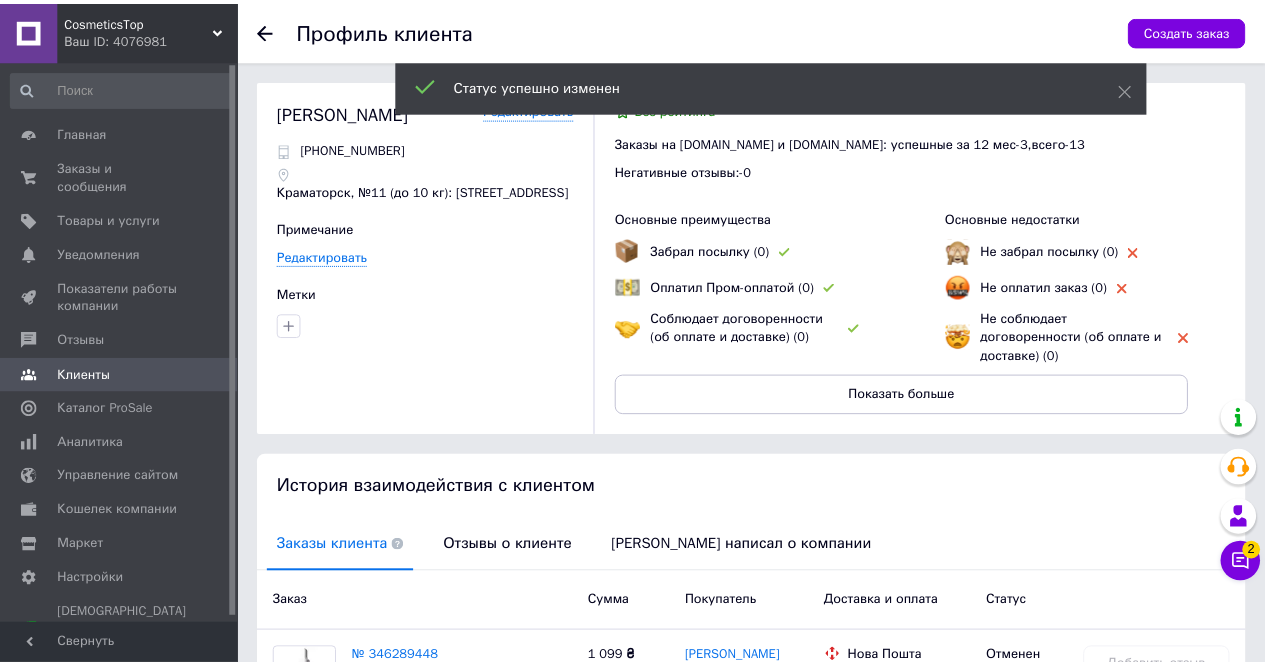 scroll, scrollTop: 200, scrollLeft: 0, axis: vertical 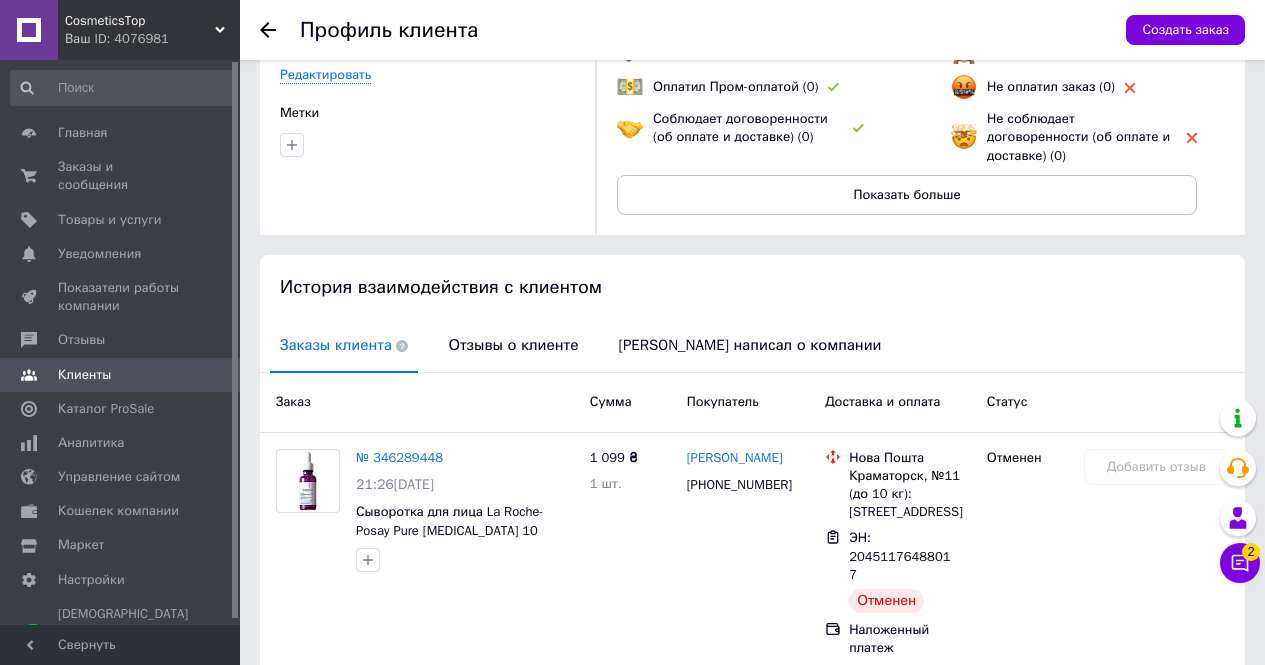 click 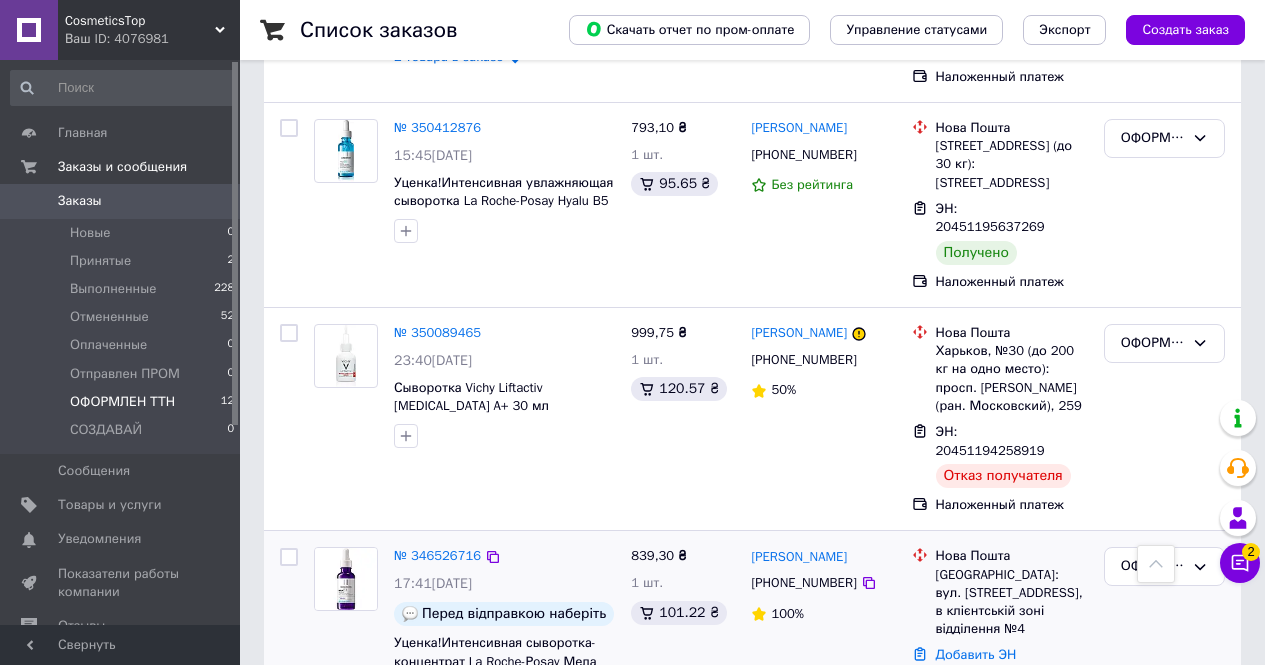scroll, scrollTop: 2081, scrollLeft: 0, axis: vertical 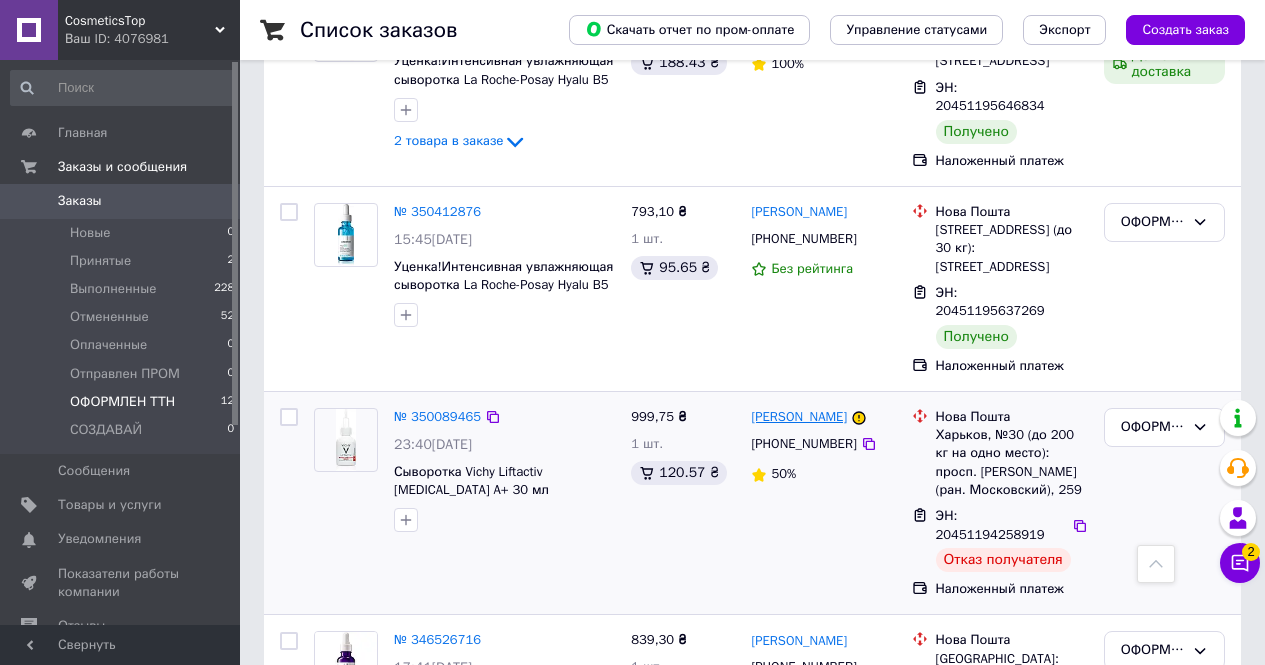 click on "[PERSON_NAME]" at bounding box center (799, 417) 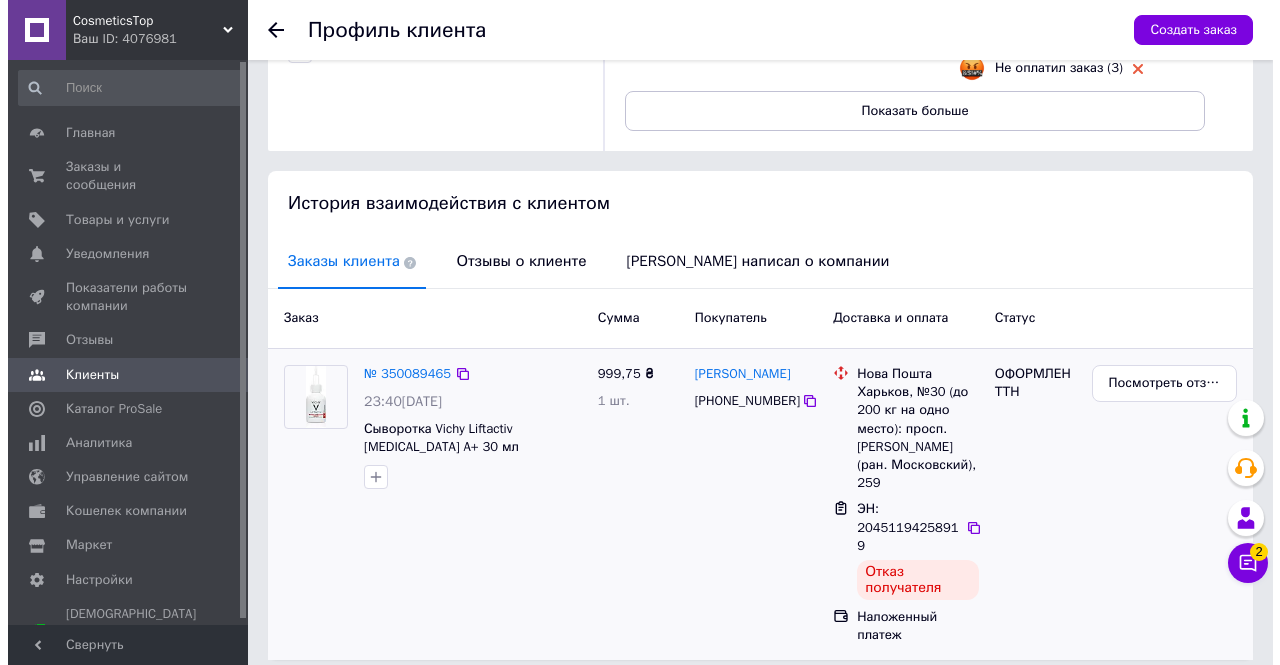 scroll, scrollTop: 333, scrollLeft: 0, axis: vertical 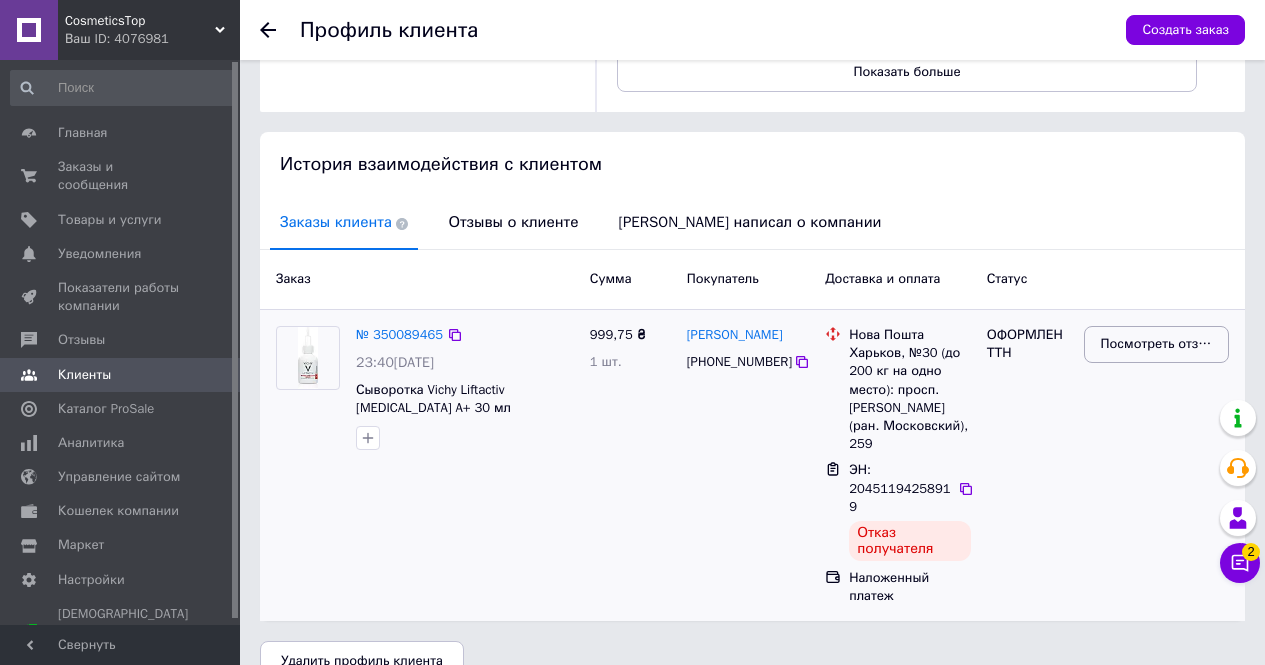 click on "Посмотреть отзыв" at bounding box center [1156, 344] 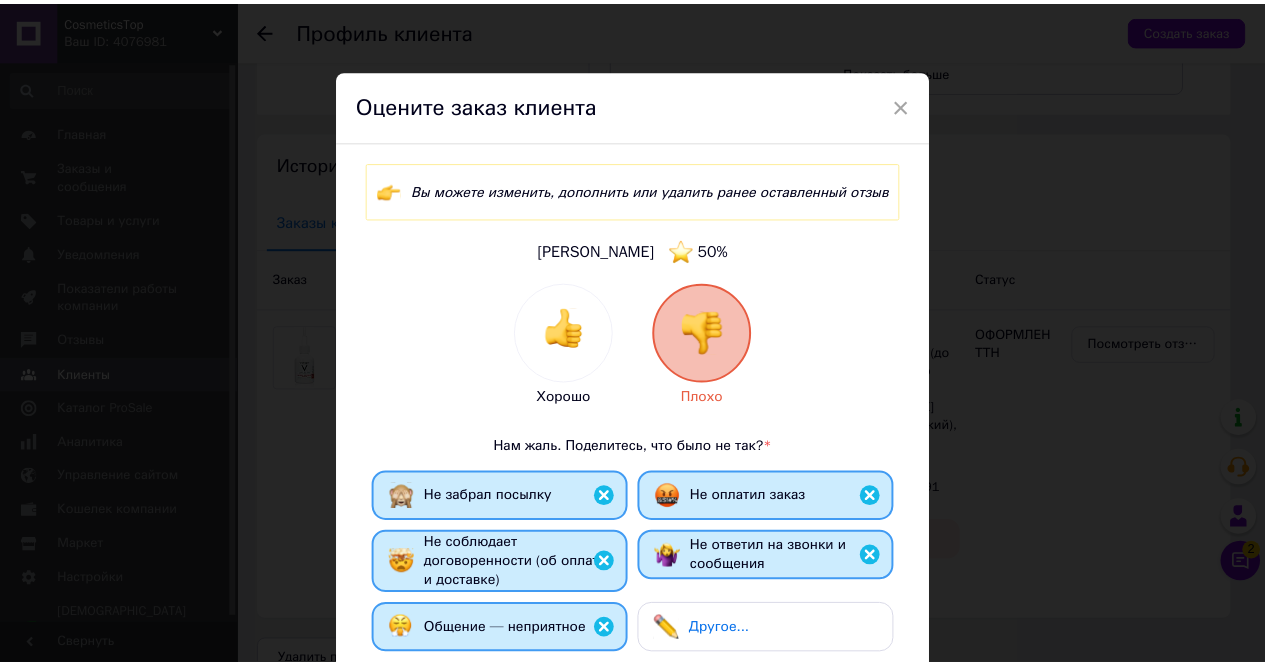 scroll, scrollTop: 395, scrollLeft: 0, axis: vertical 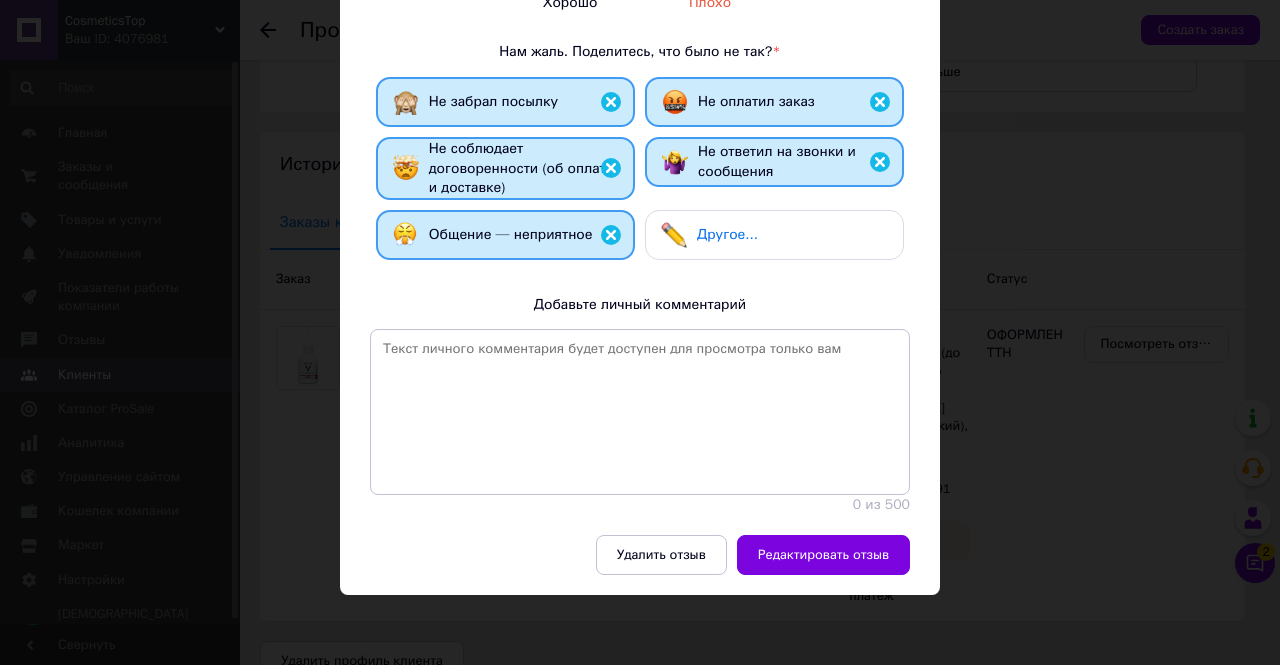 click on "× Оцените заказ клиента Вы можете изменить, дополнить или удалить ранее оставленный отзыв [PERSON_NAME] 50 % Хорошо Плохо Нам жаль. Поделитесь, что было не так?  * Не забрал посылку Не оплатил заказ Не соблюдает договоренности (об оплате и доставке) Не ответил на звонки и сообщения Общение — неприятное Другое... Добавьте личный комментарий 0   из   500 Удалить отзыв Редактировать отзыв" at bounding box center [640, 332] 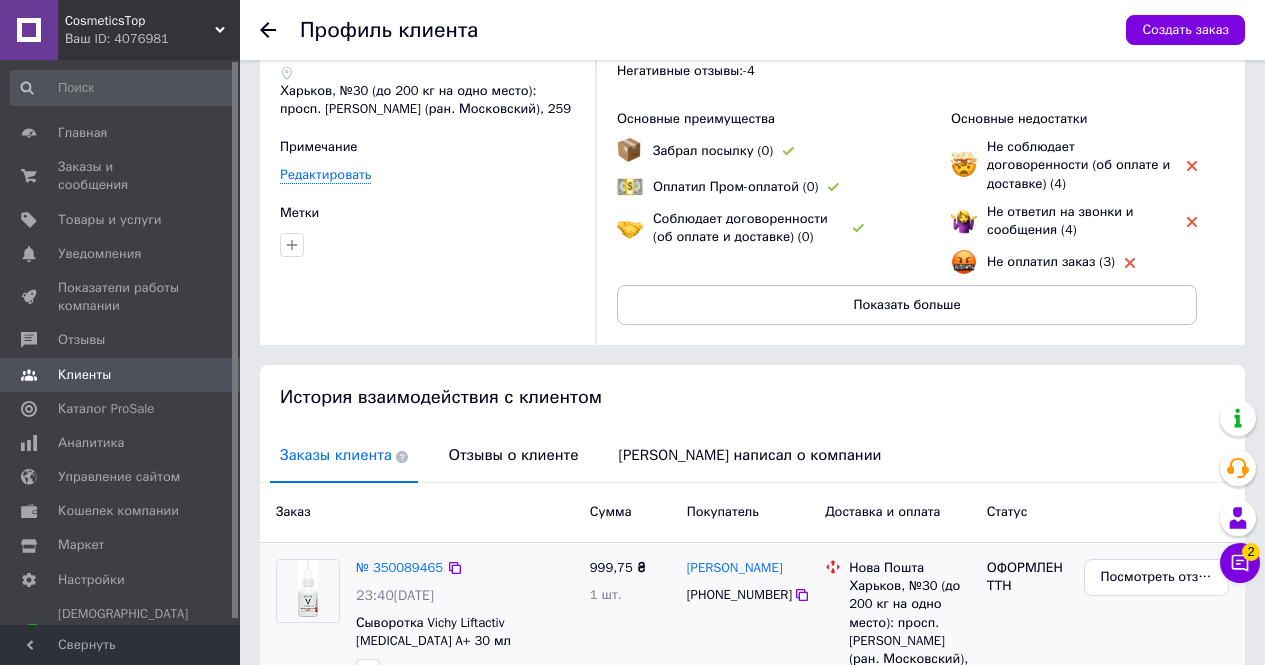 scroll, scrollTop: 0, scrollLeft: 0, axis: both 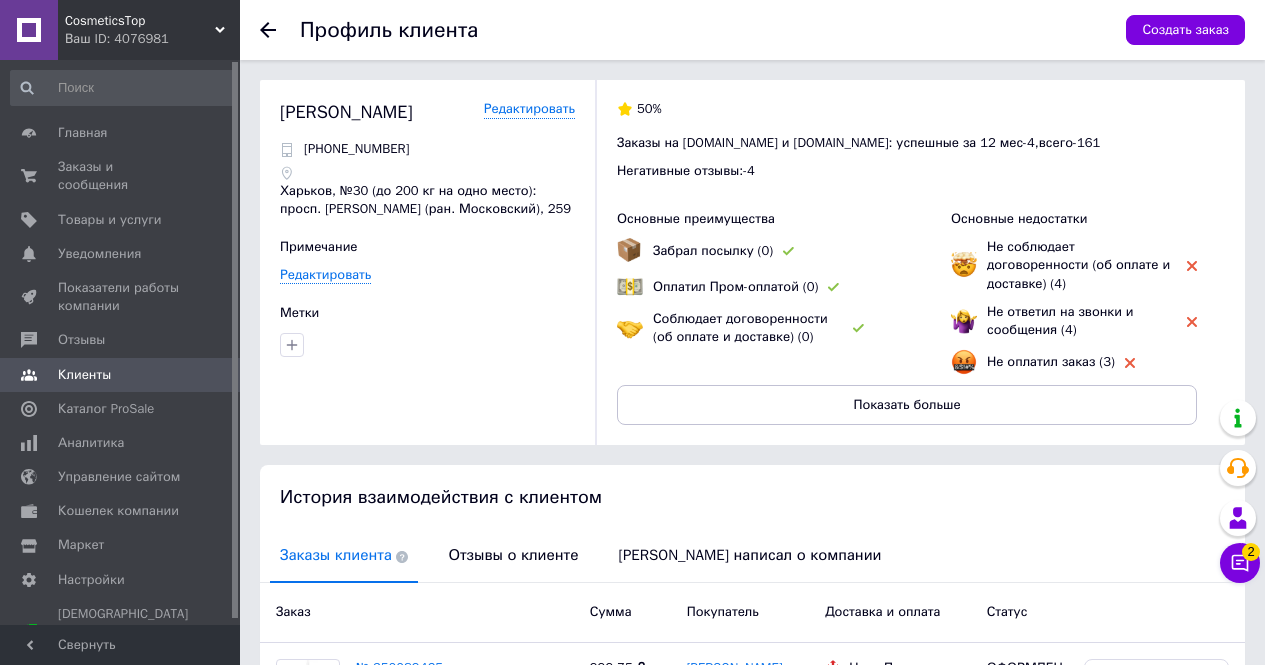drag, startPoint x: 552, startPoint y: 525, endPoint x: 562, endPoint y: 505, distance: 22.36068 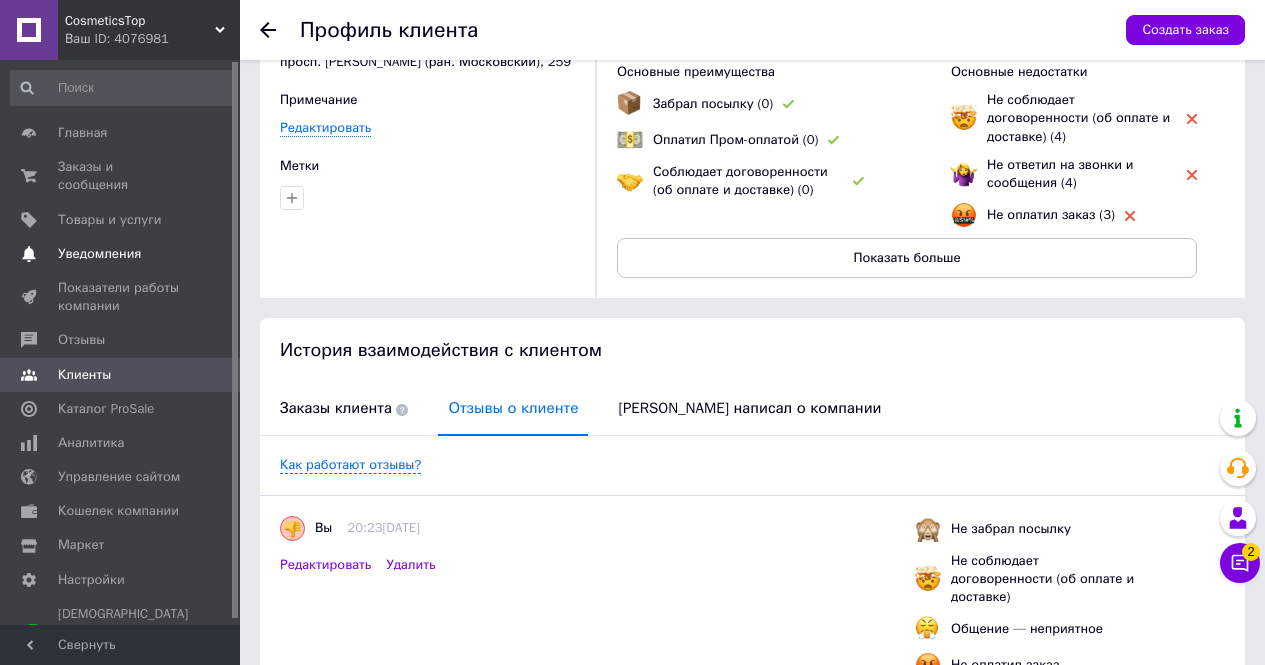 scroll, scrollTop: 0, scrollLeft: 0, axis: both 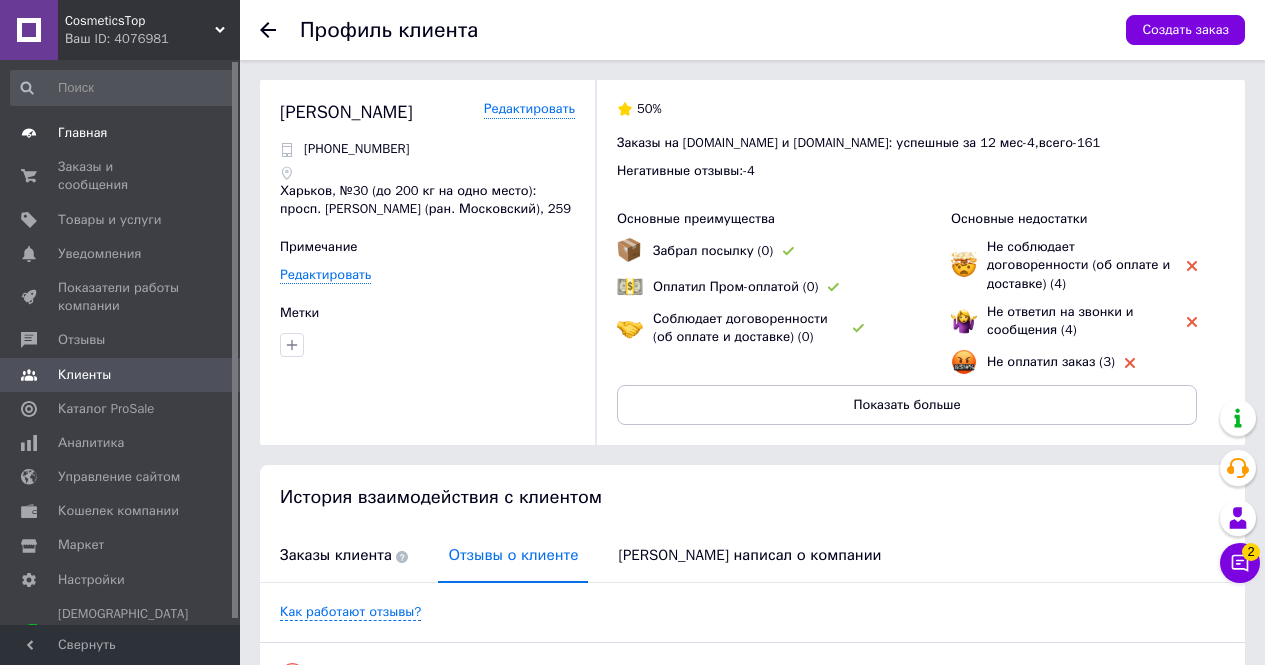 click on "Главная" at bounding box center [123, 133] 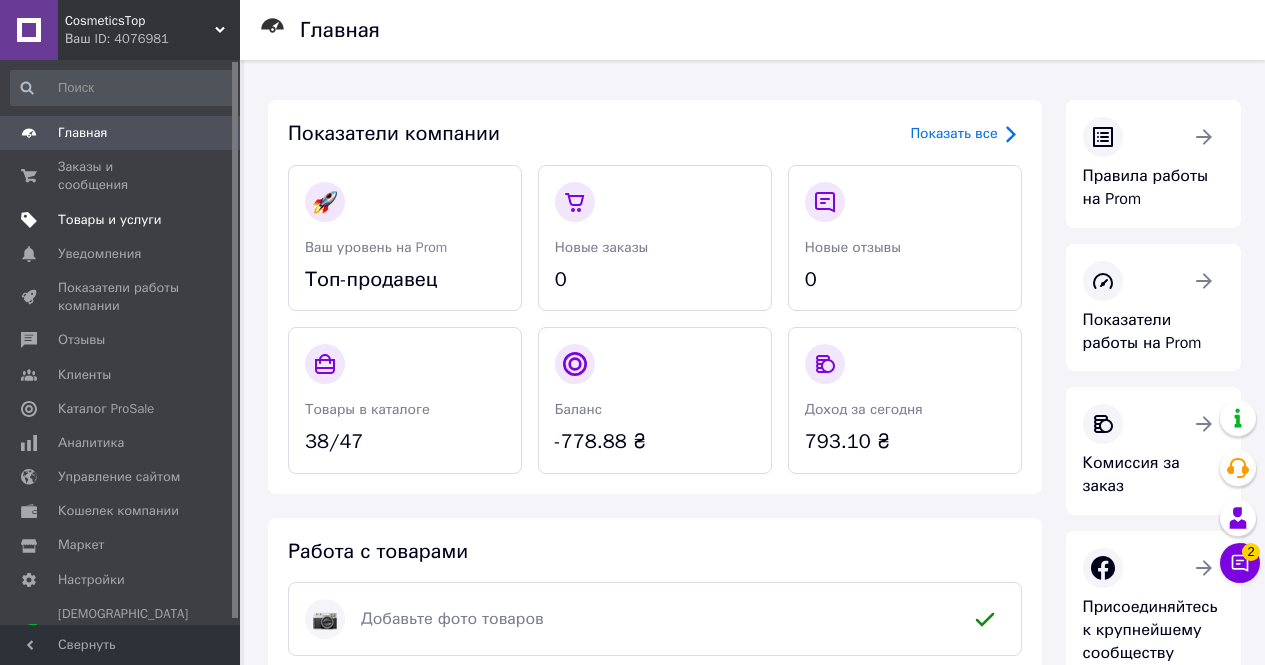 click on "Товары и услуги" at bounding box center [110, 220] 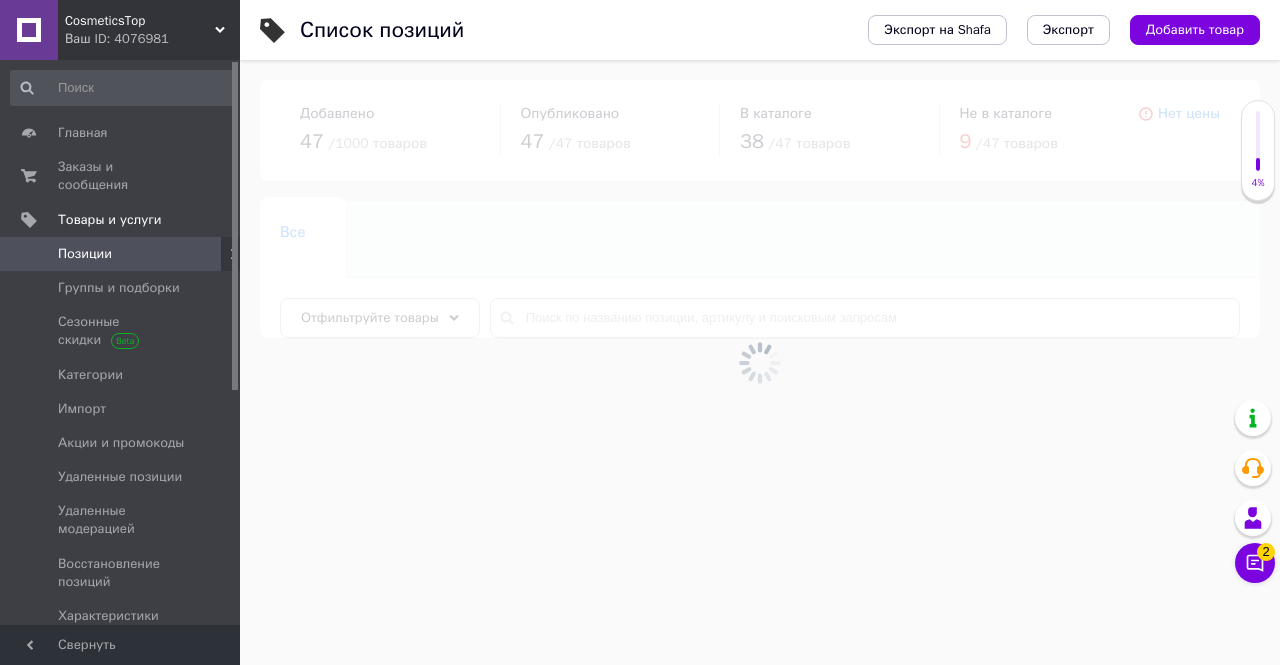 click at bounding box center [760, 362] 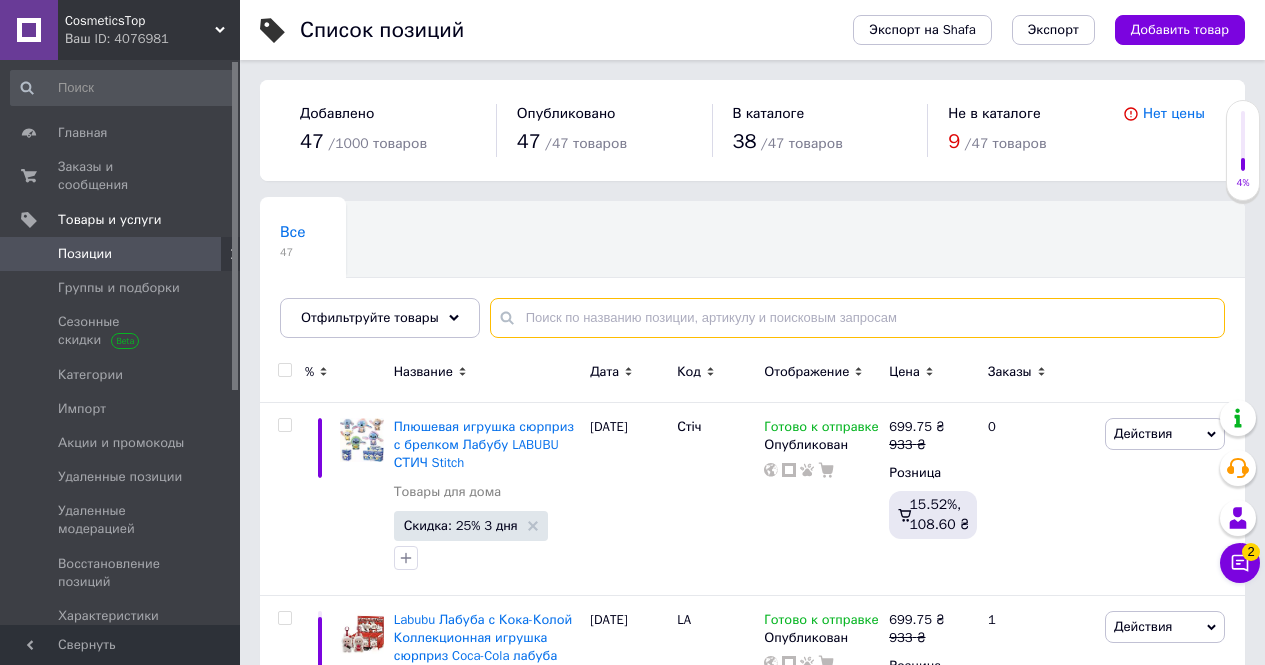 click at bounding box center [857, 318] 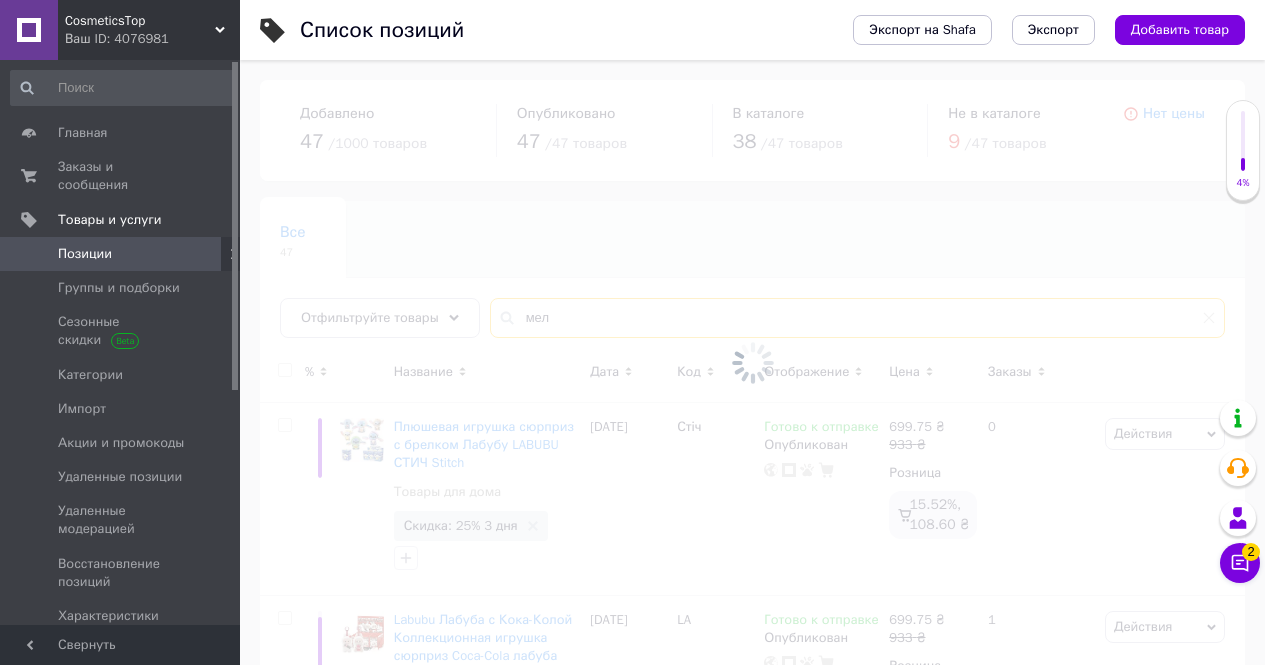 type on "мел" 